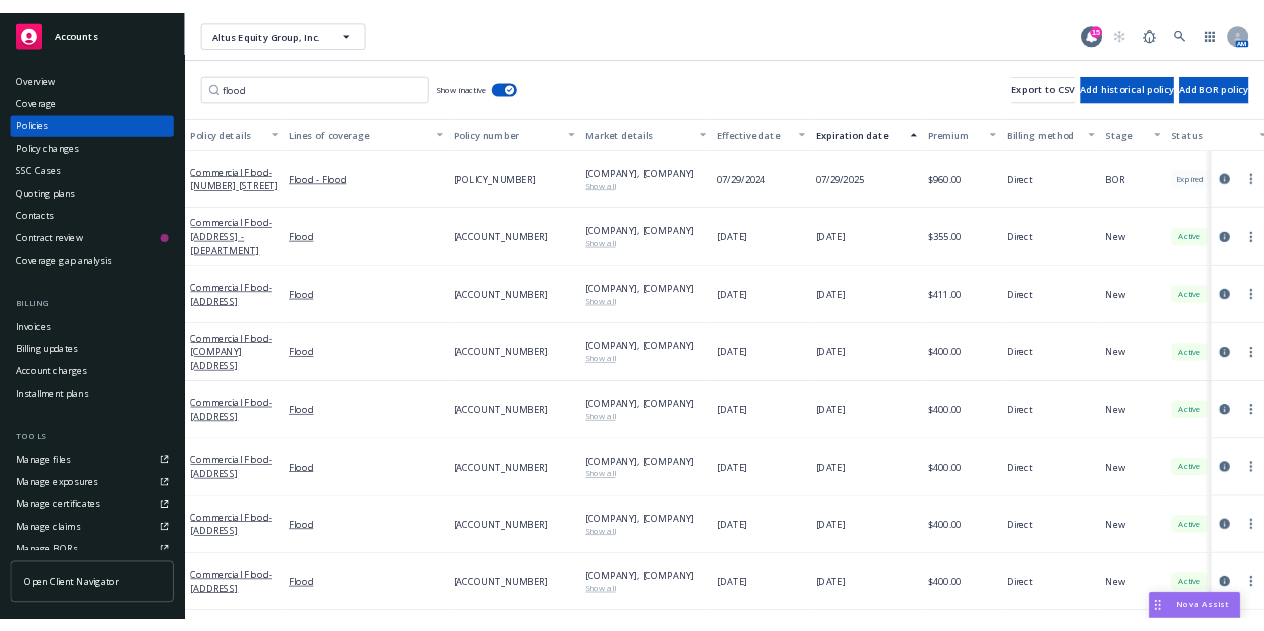 scroll, scrollTop: 0, scrollLeft: 0, axis: both 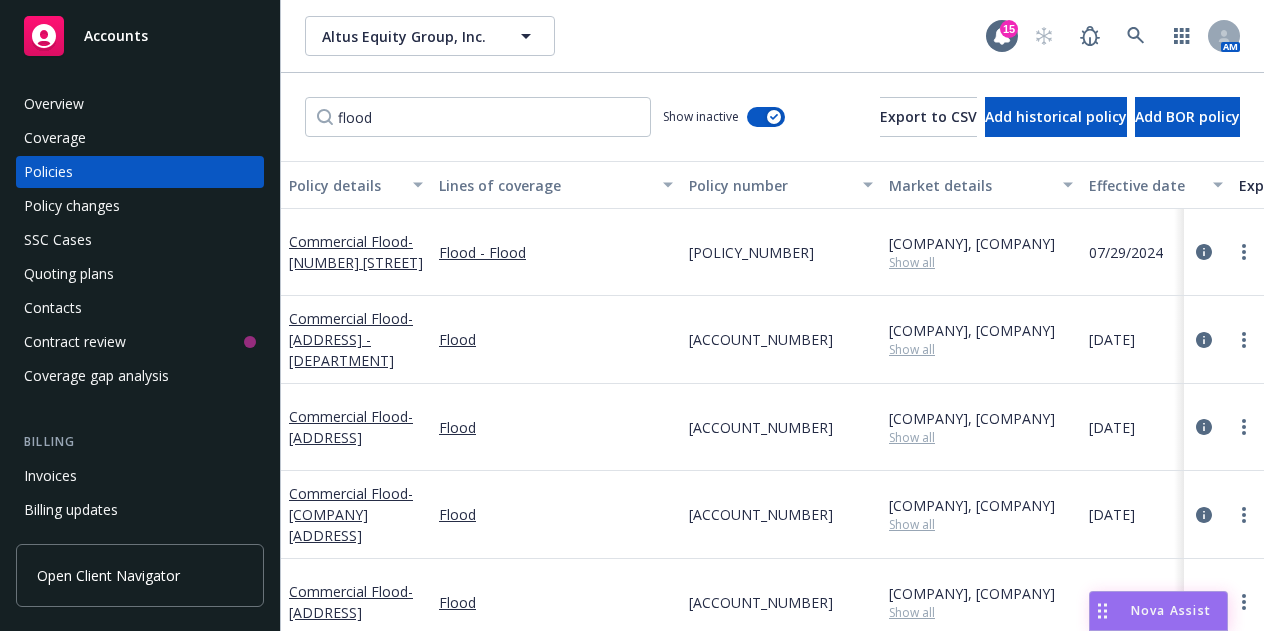 click on "Nova Assist" at bounding box center (1158, 611) 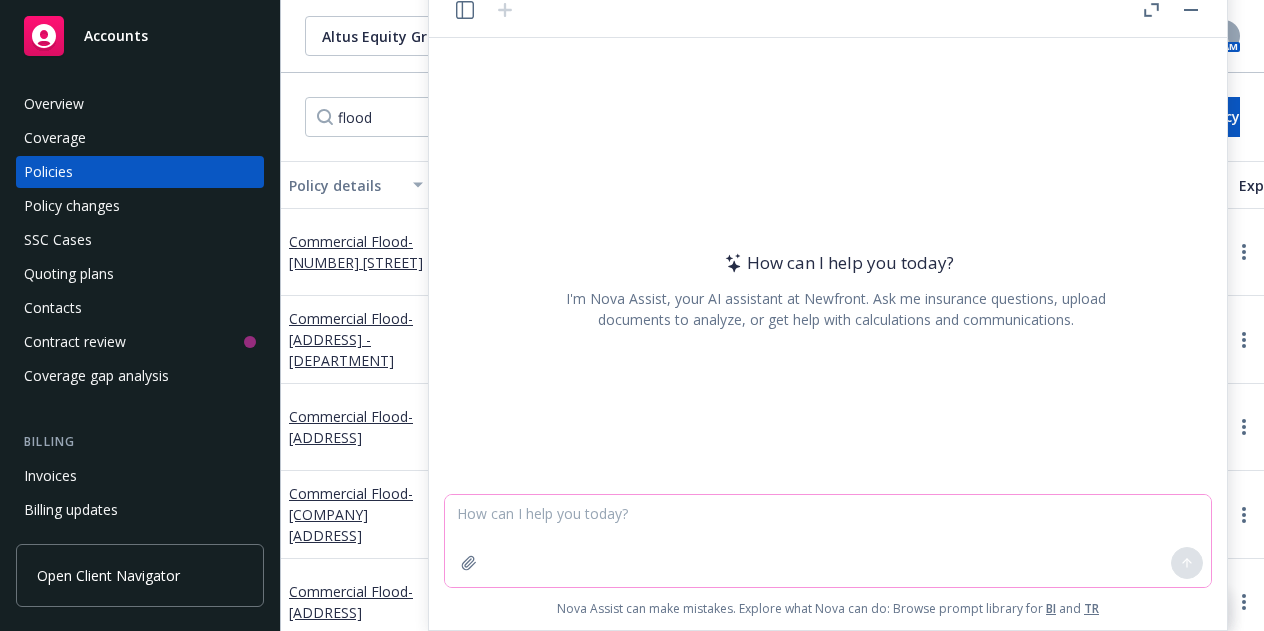 click at bounding box center (828, 541) 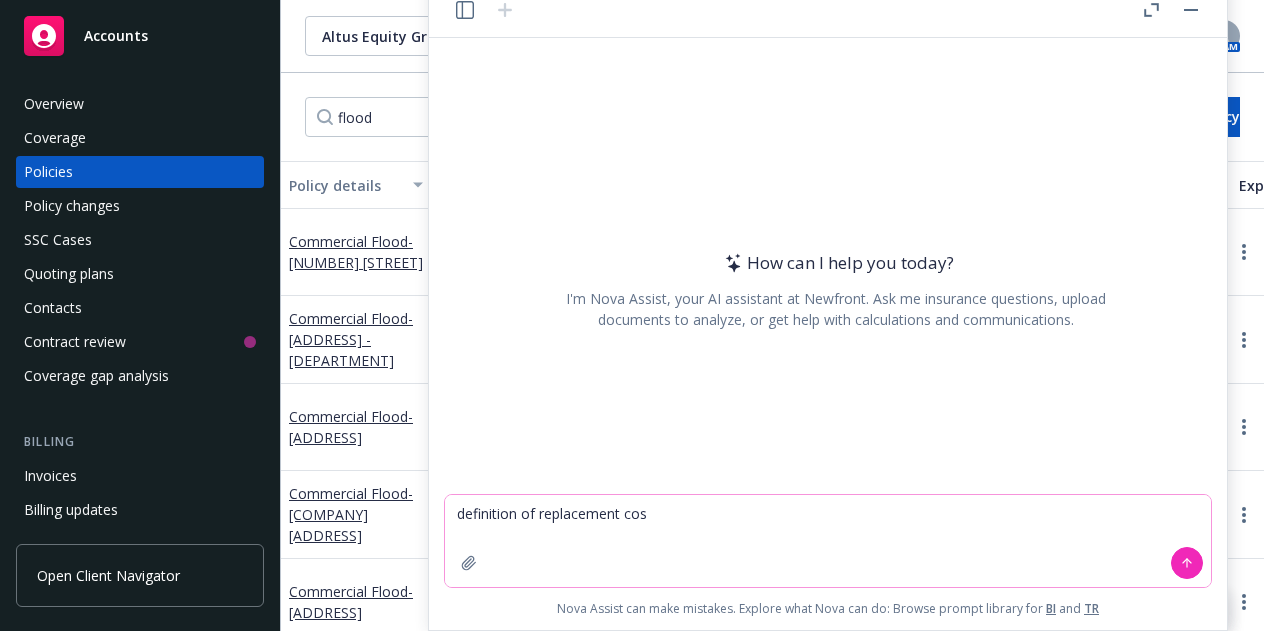 type on "definition of replacement cost" 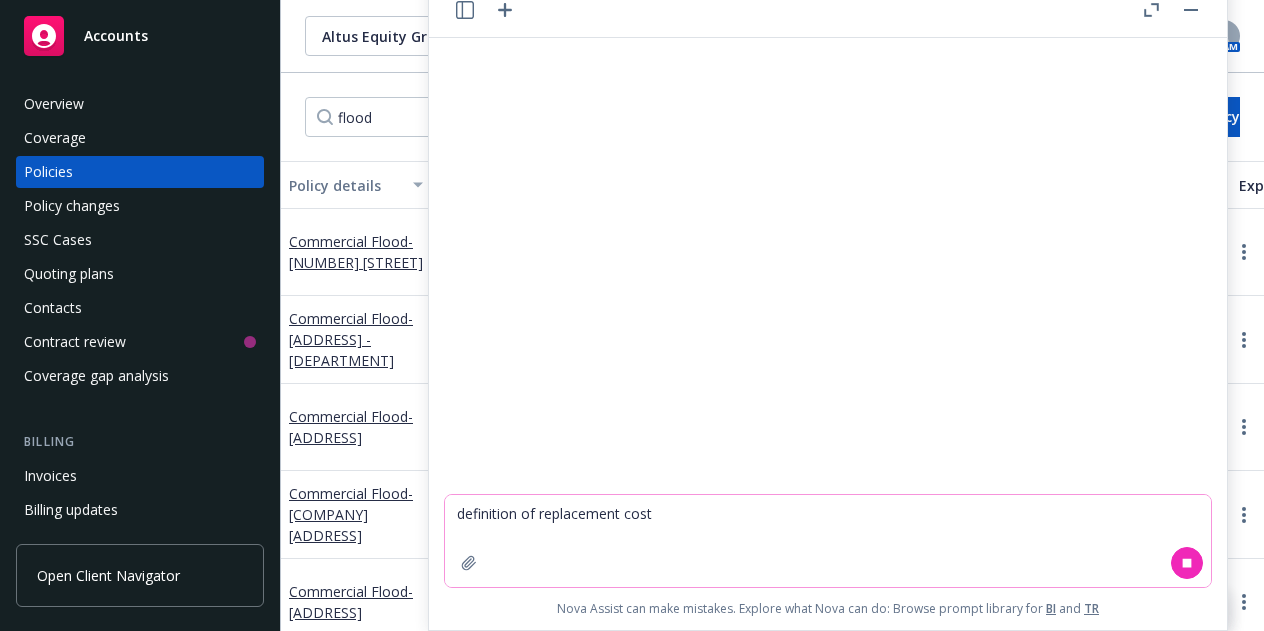 type 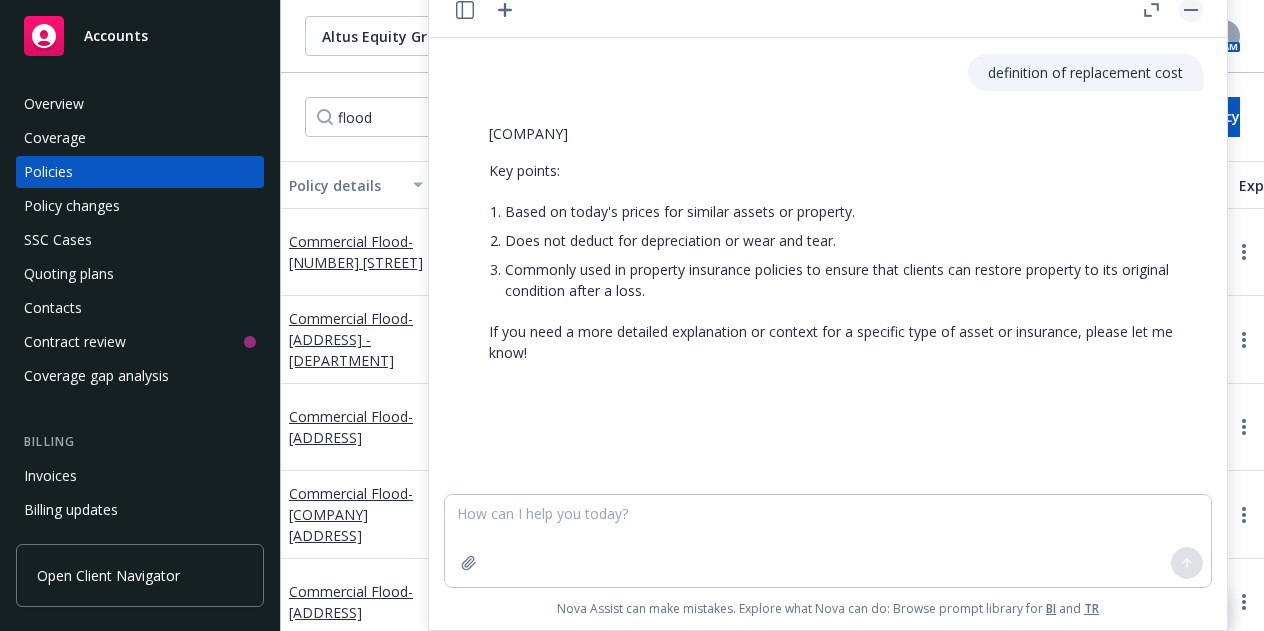click at bounding box center [1191, 10] 